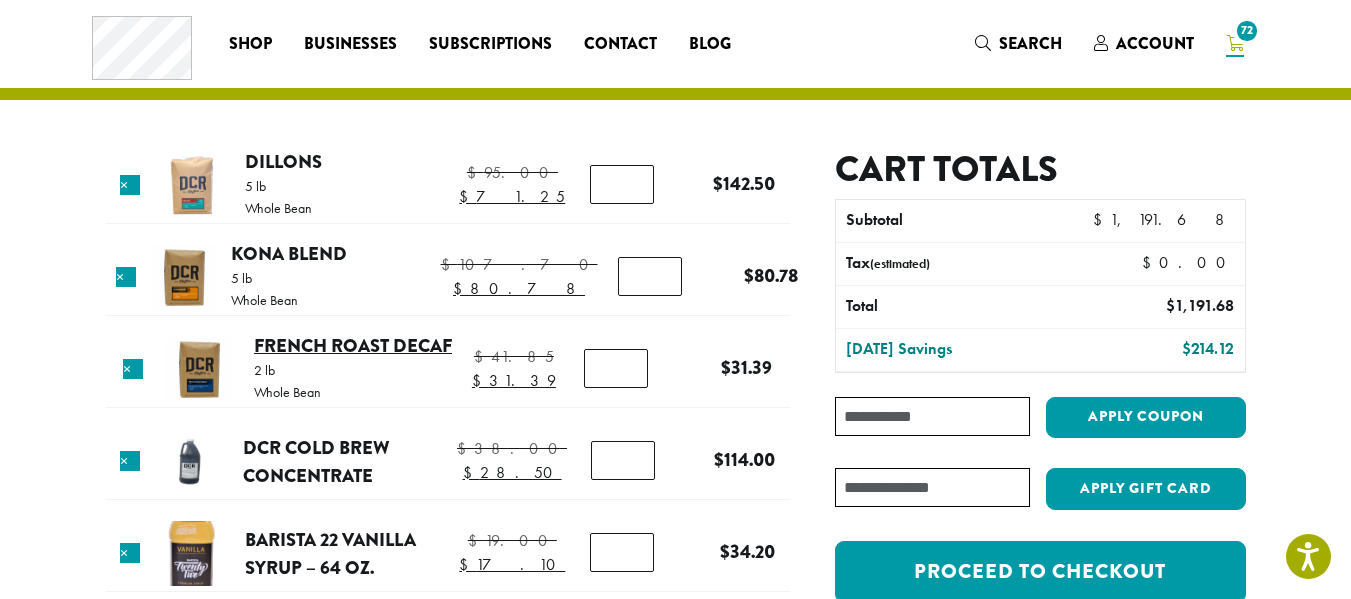scroll, scrollTop: 0, scrollLeft: 0, axis: both 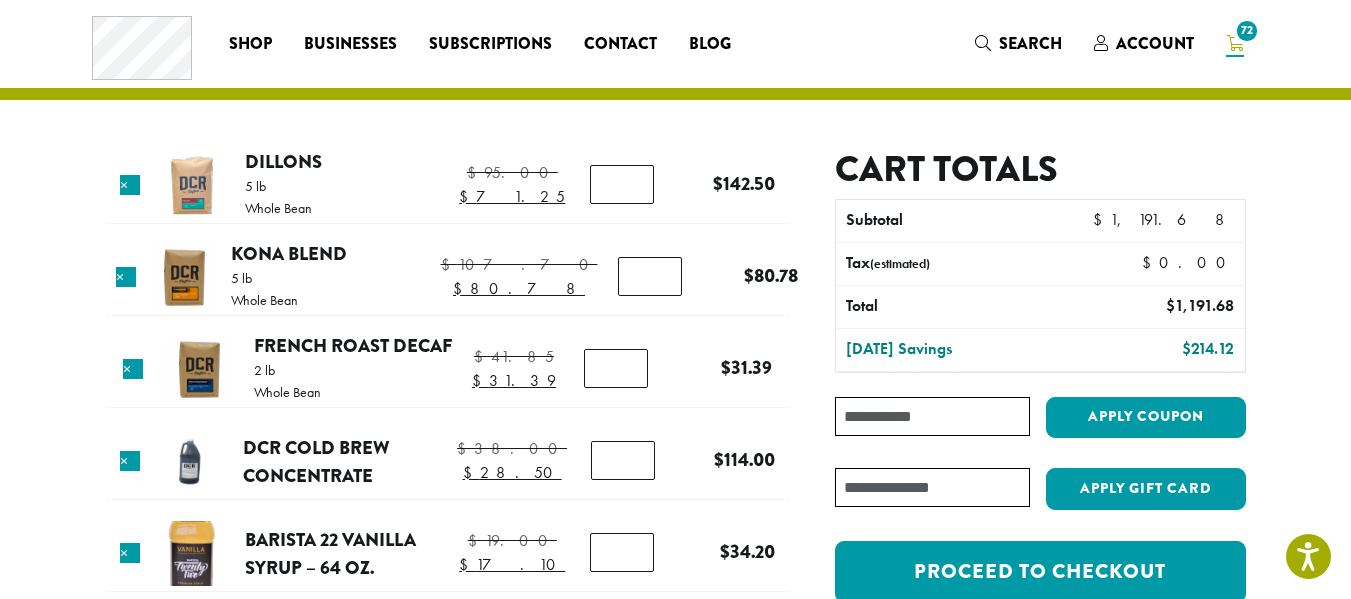 click at bounding box center (183, 277) 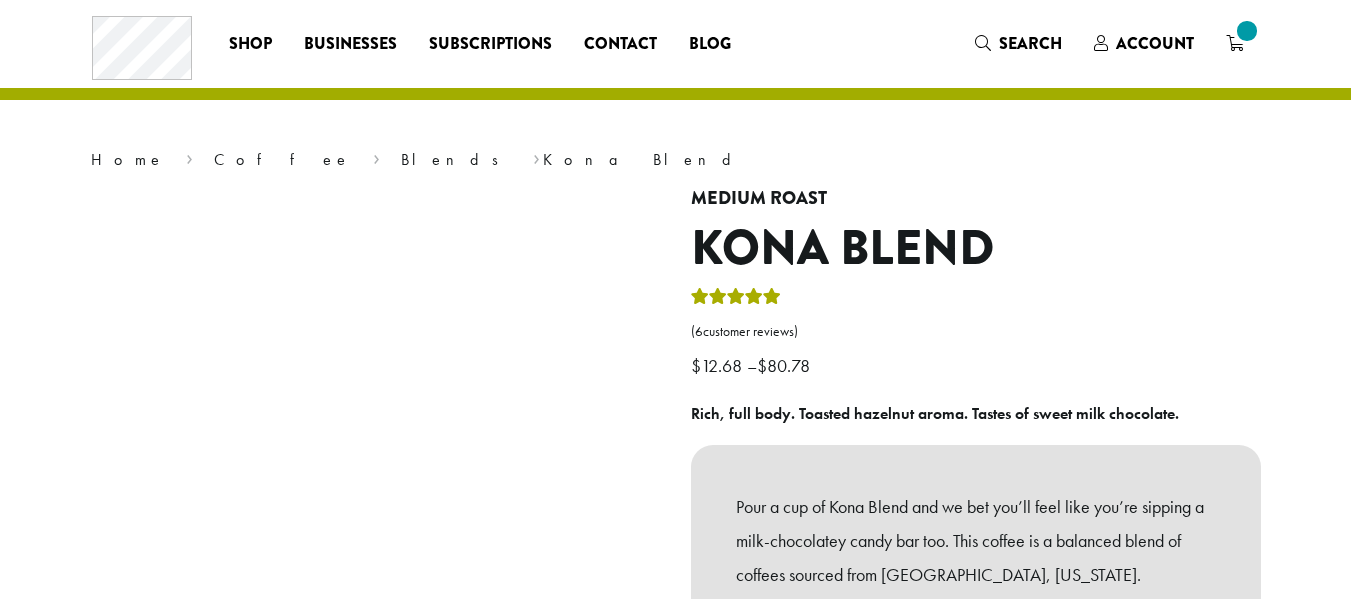 scroll, scrollTop: 0, scrollLeft: 0, axis: both 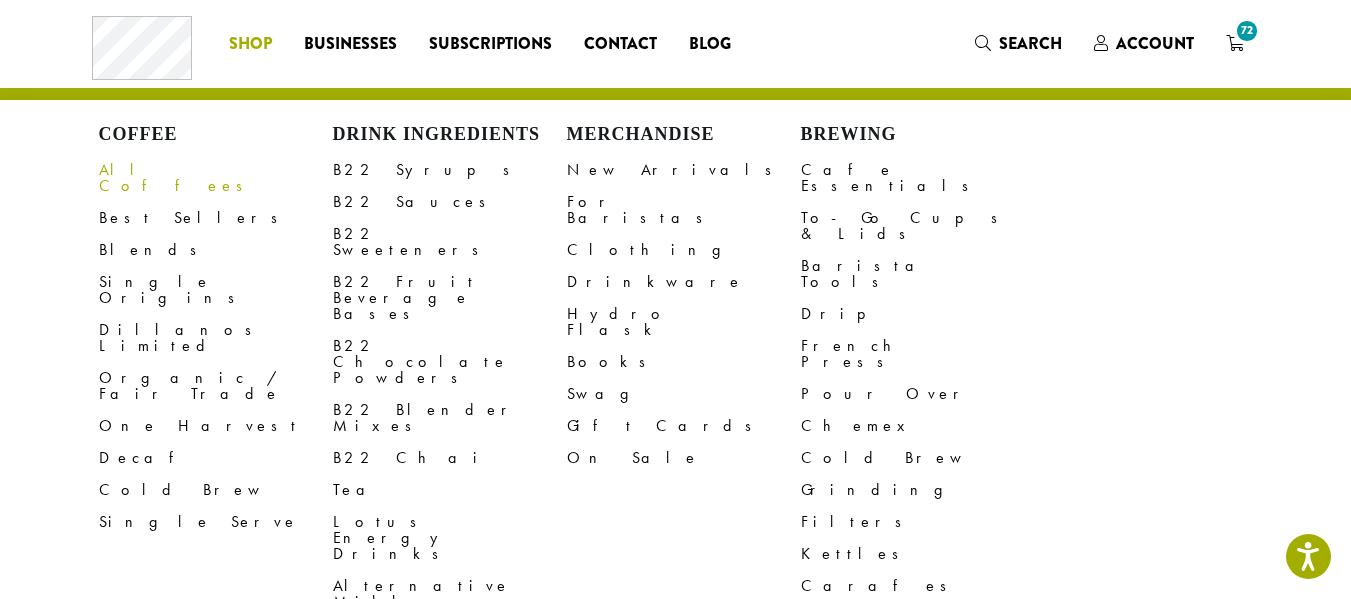click on "All Coffees" at bounding box center [216, 178] 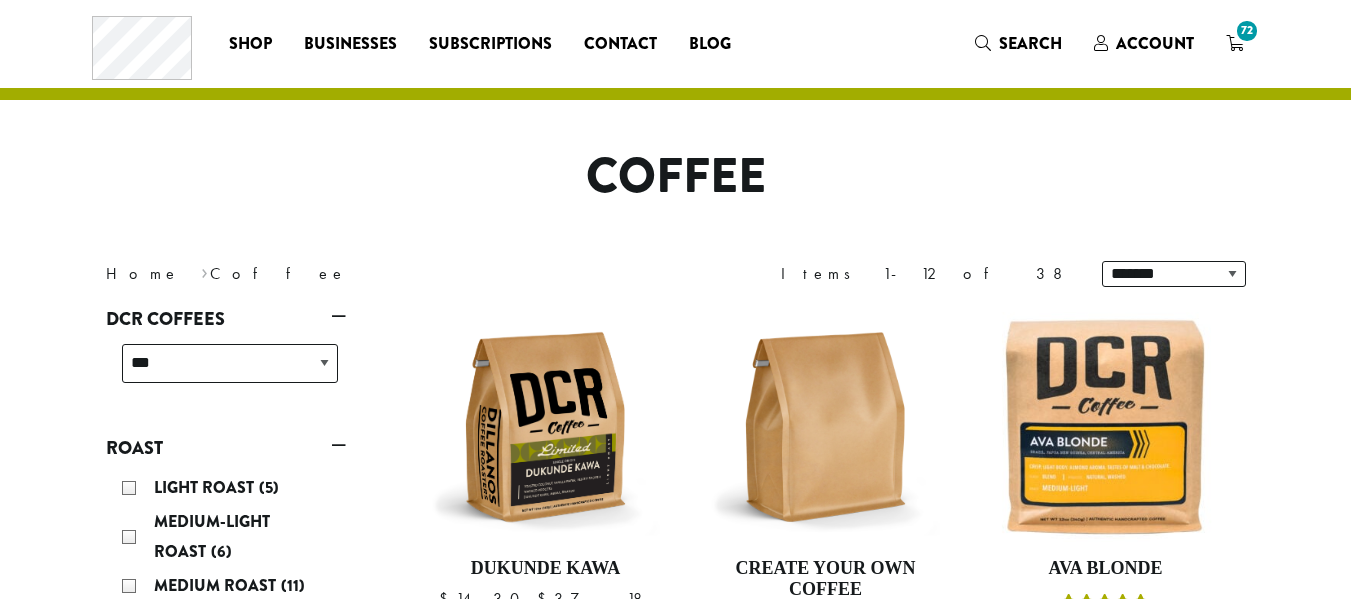 scroll, scrollTop: 0, scrollLeft: 0, axis: both 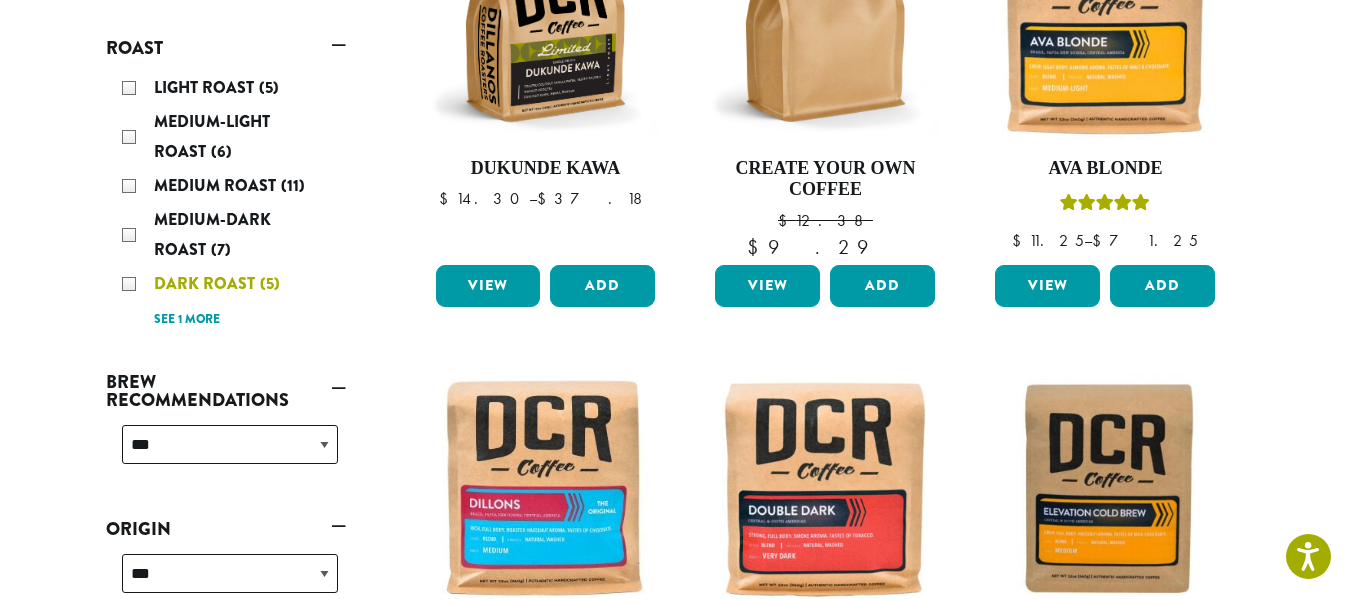 click on "Dark Roast (5)" at bounding box center (230, 284) 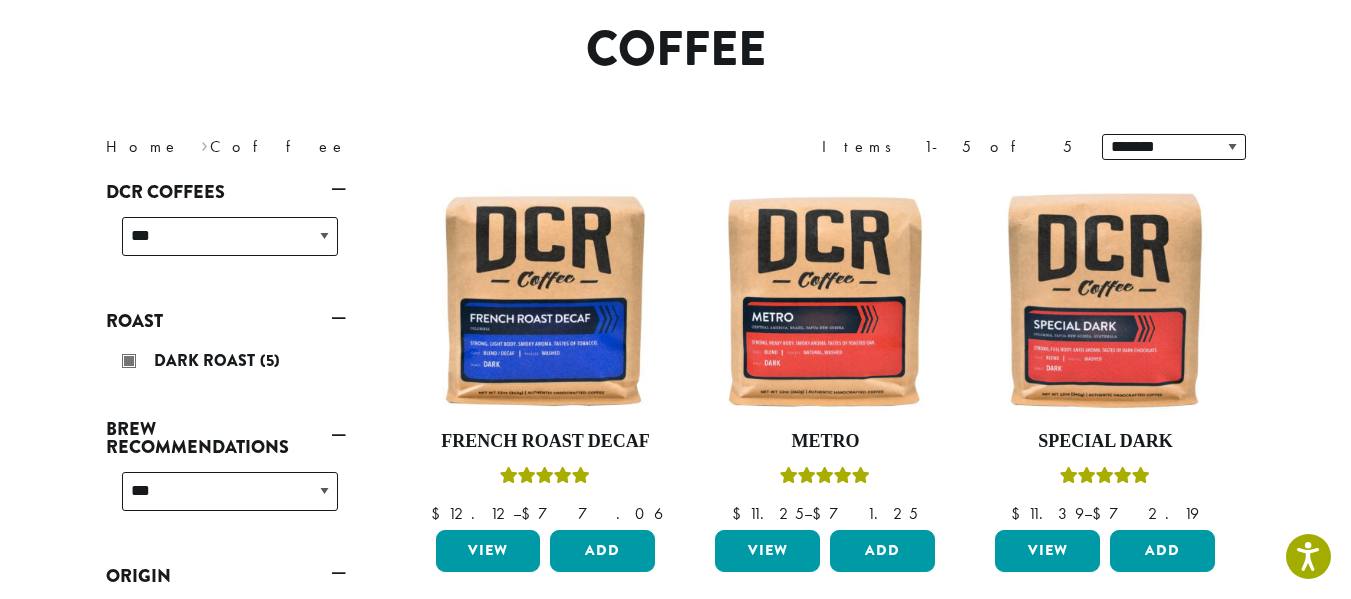 scroll, scrollTop: 123, scrollLeft: 0, axis: vertical 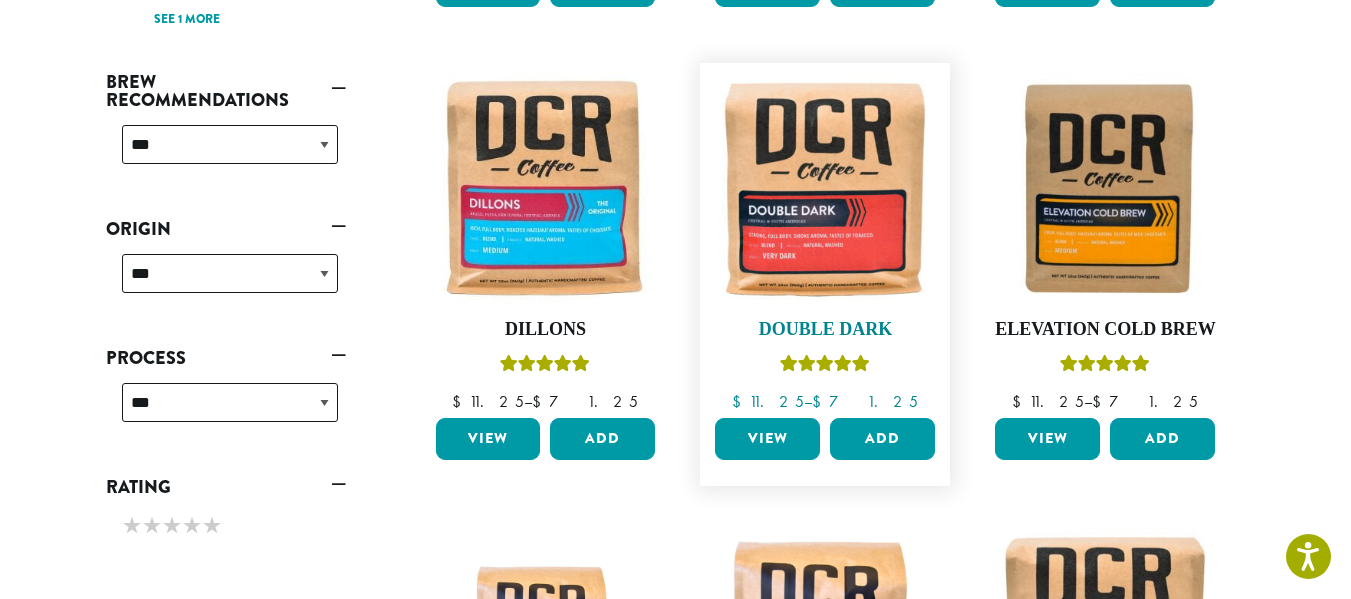 click at bounding box center (825, 188) 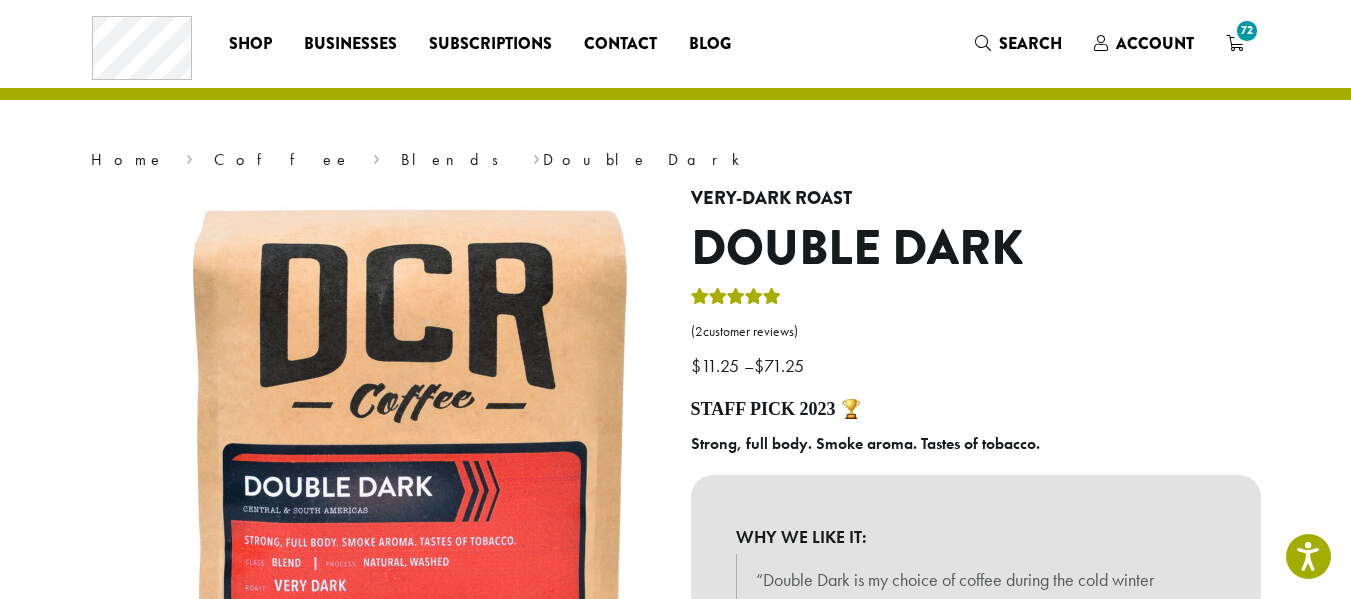 scroll, scrollTop: 400, scrollLeft: 0, axis: vertical 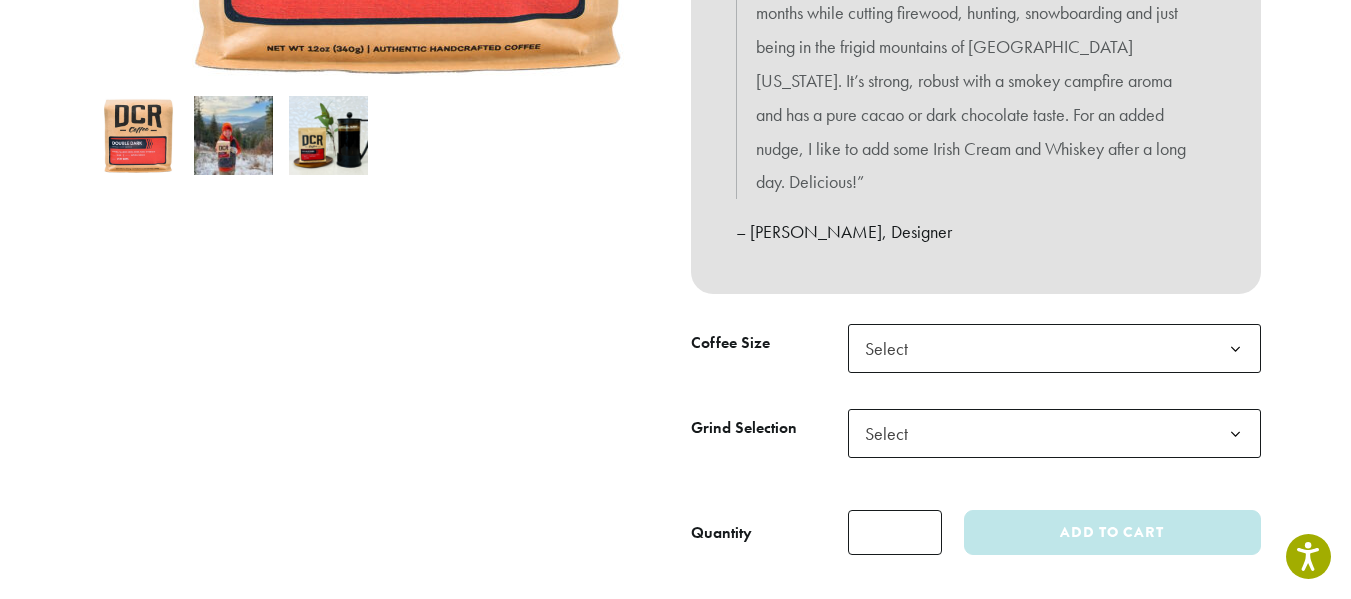 click 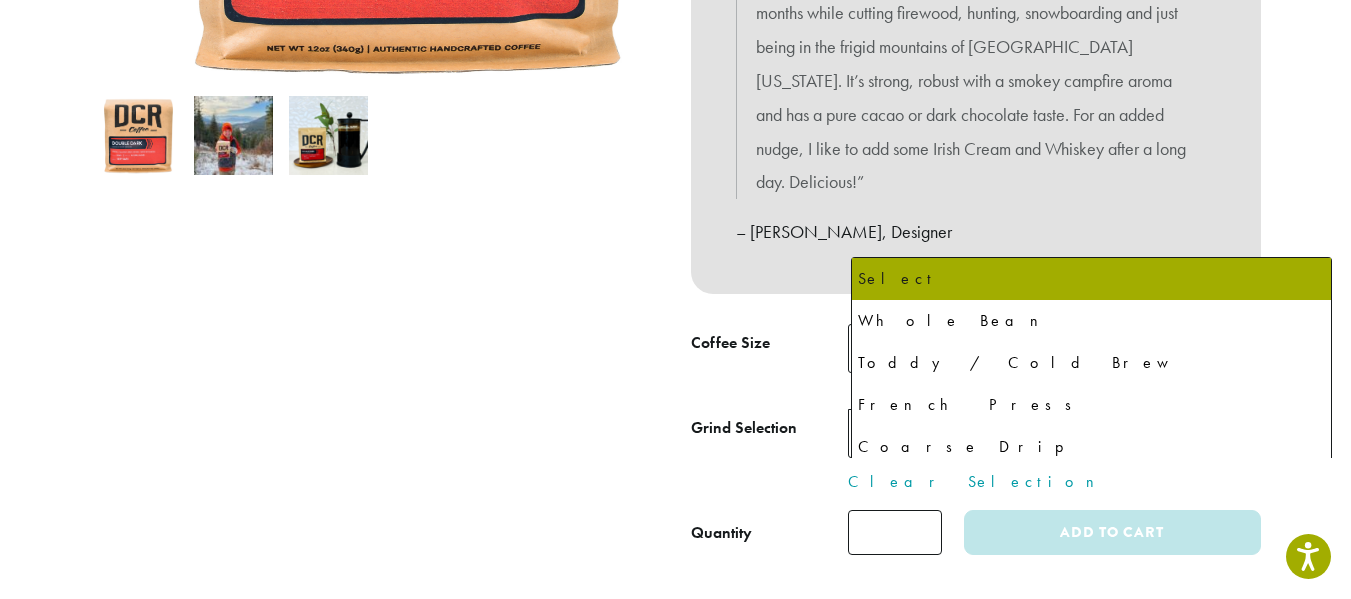 click on "Select" 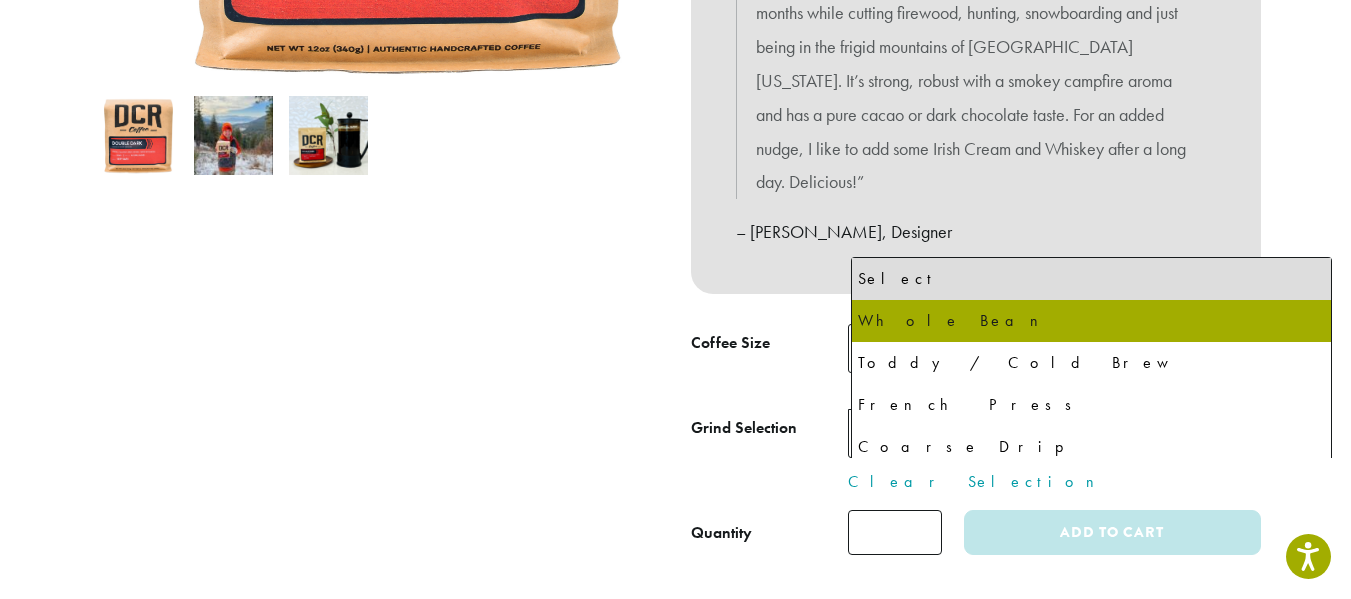 select on "**********" 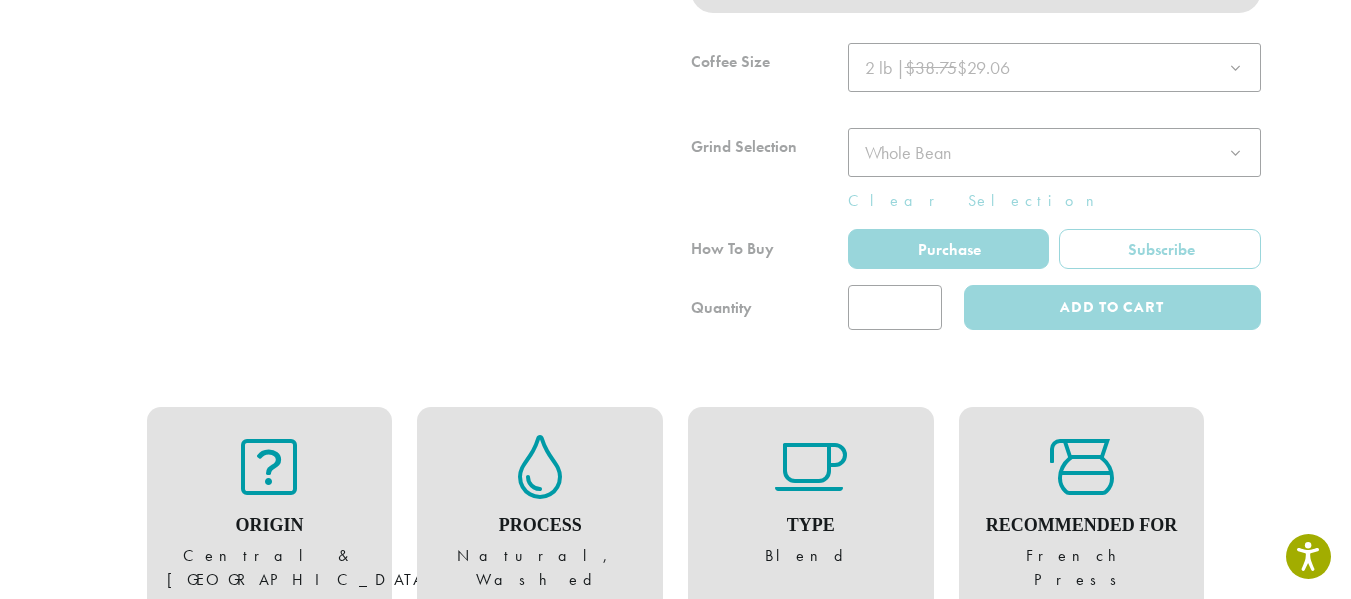 scroll, scrollTop: 900, scrollLeft: 0, axis: vertical 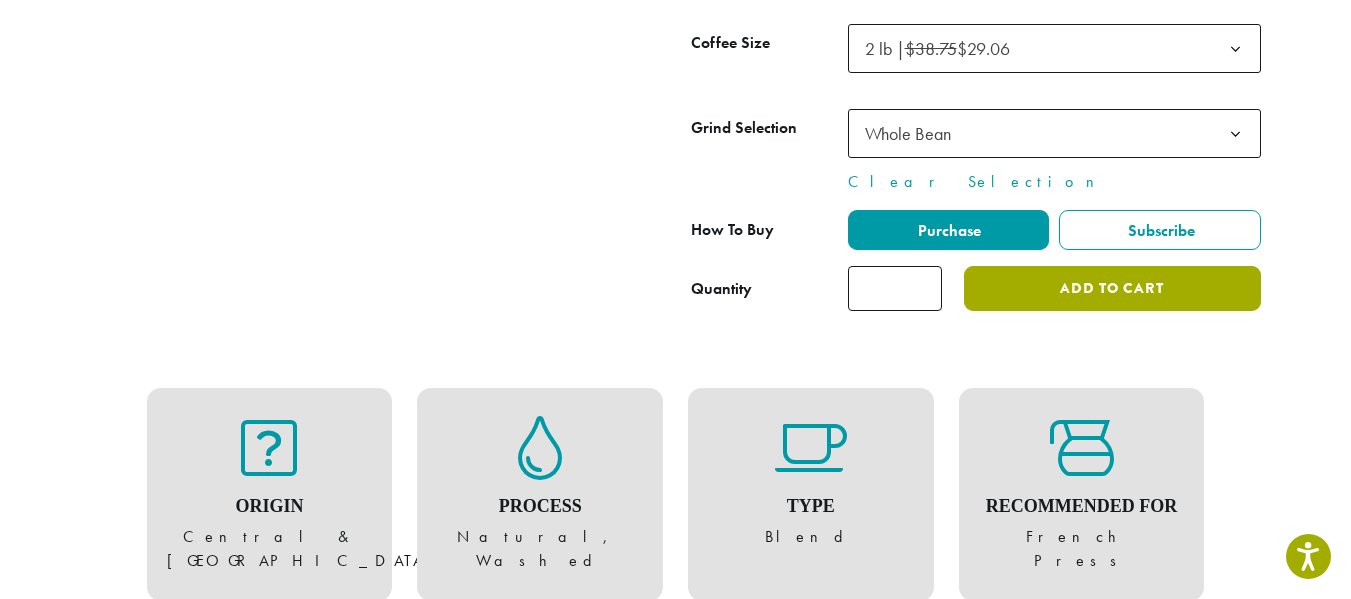 click on "Add to cart" 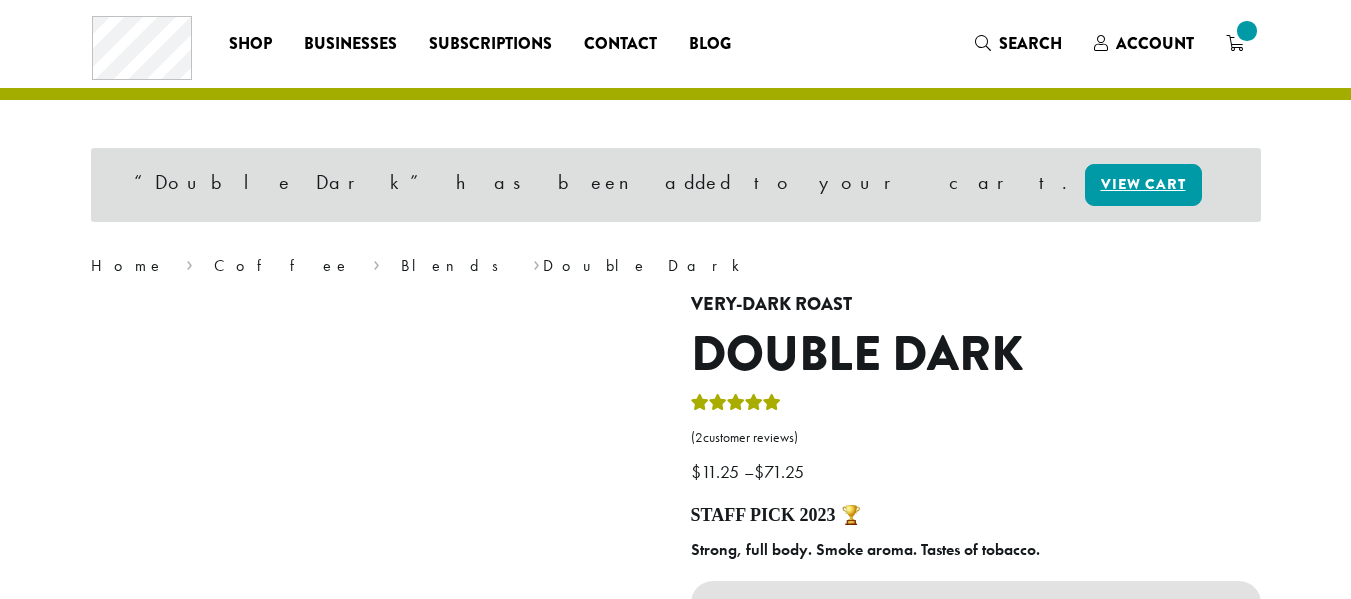 scroll, scrollTop: 0, scrollLeft: 0, axis: both 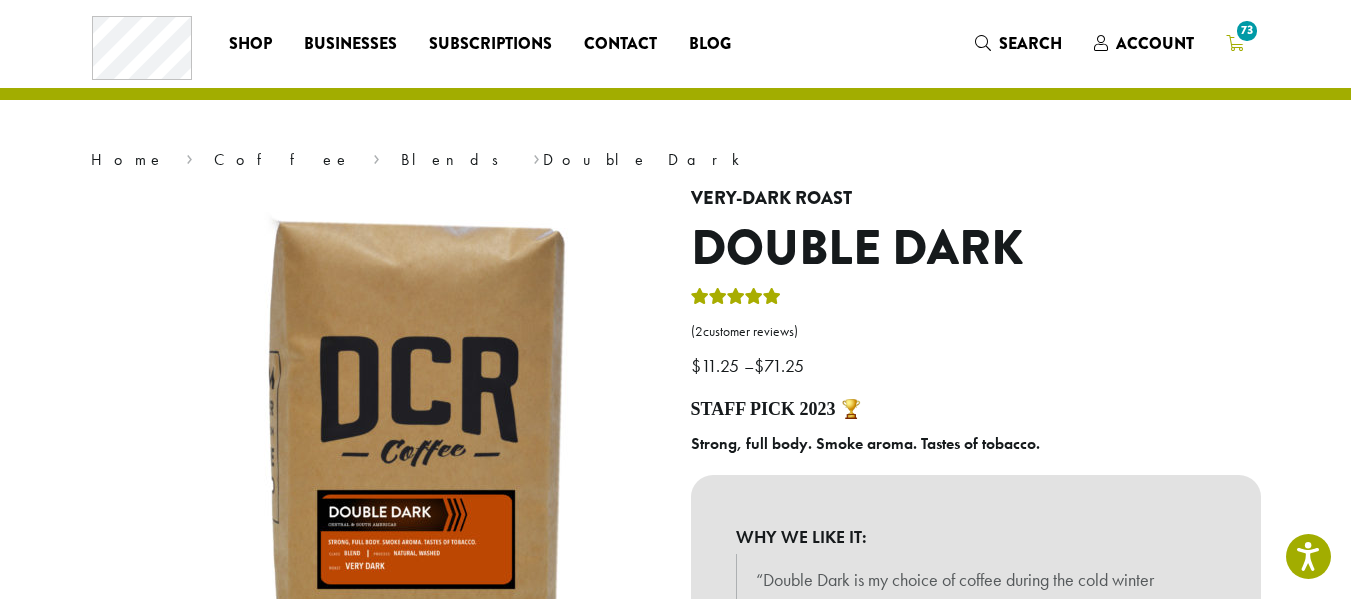 click on "73" at bounding box center (1246, 30) 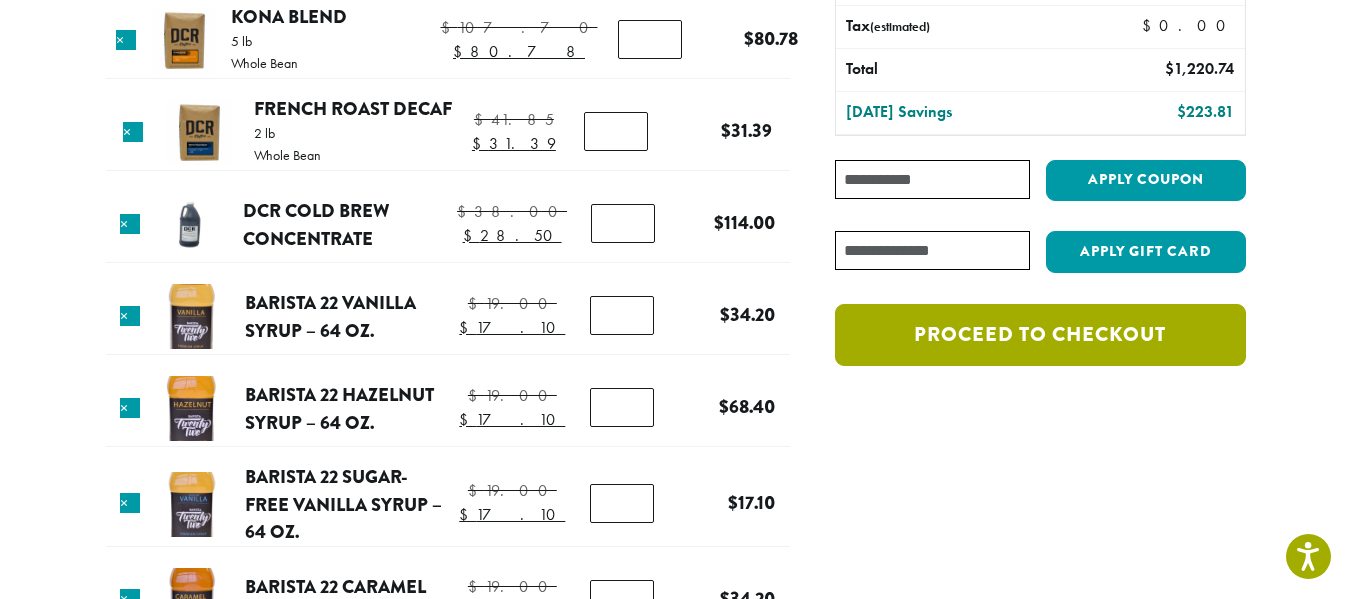 scroll, scrollTop: 300, scrollLeft: 0, axis: vertical 